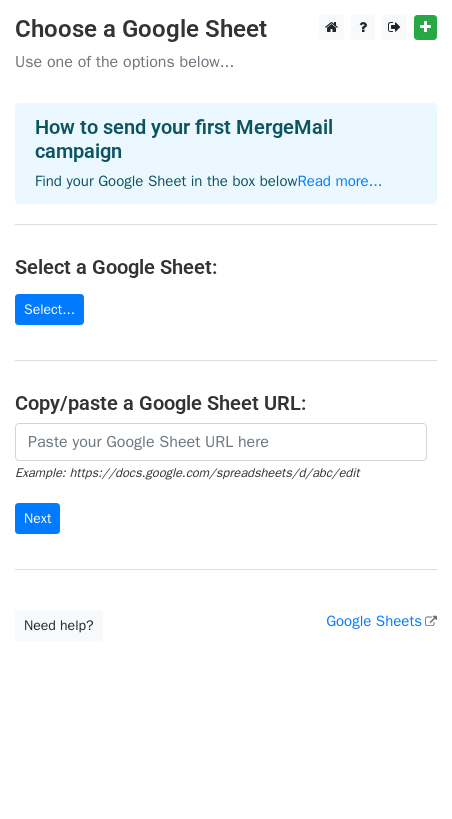 scroll, scrollTop: 0, scrollLeft: 0, axis: both 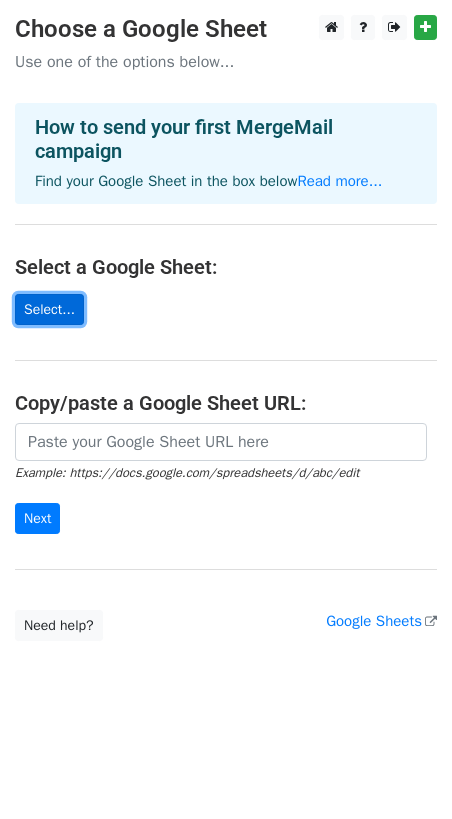 click on "Select..." at bounding box center [49, 309] 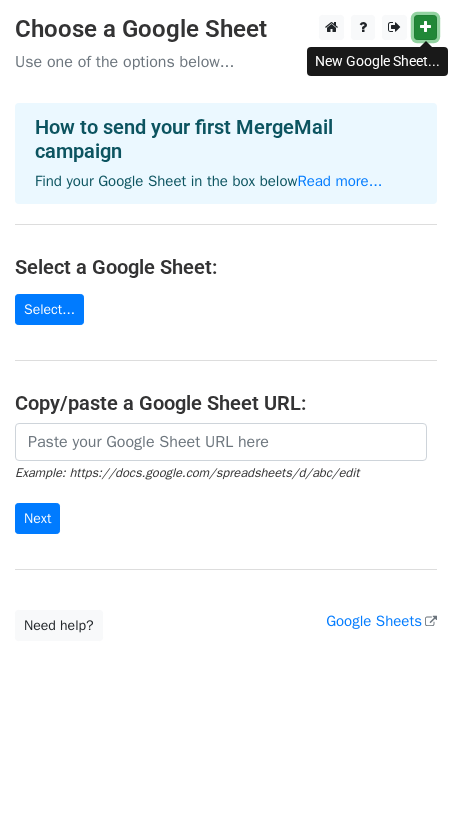 click at bounding box center [425, 27] 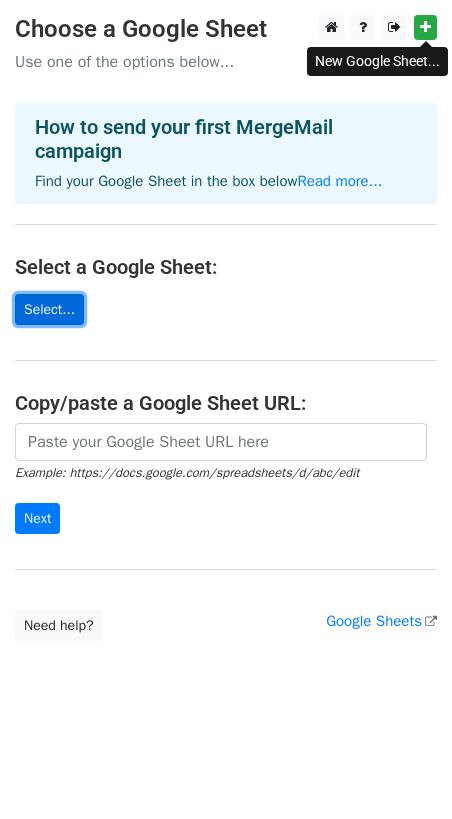 click on "Select..." at bounding box center [49, 309] 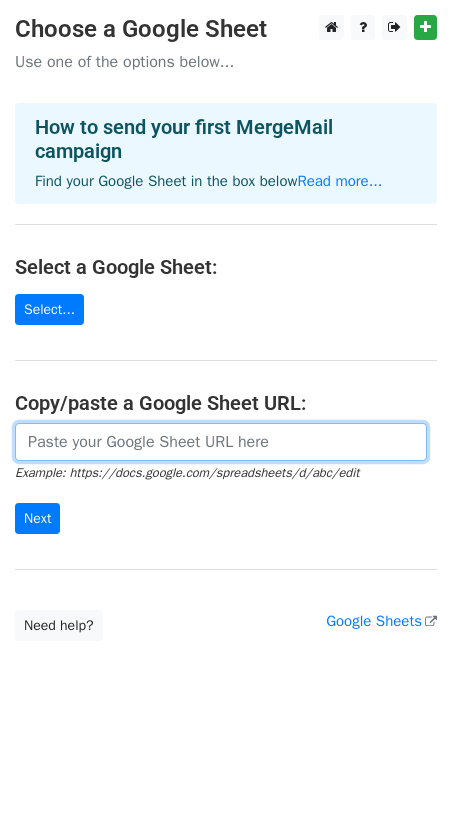 click on "Example:
https://docs.google.com/spreadsheets/d/abc/edit
Next" at bounding box center [226, 479] 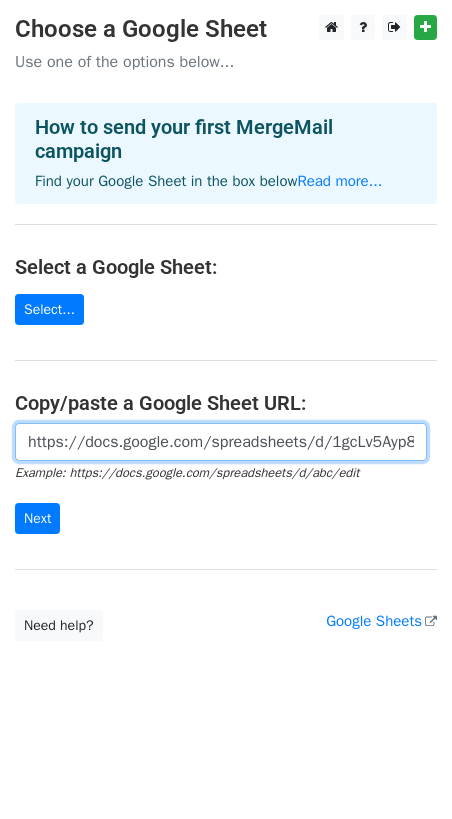 scroll, scrollTop: 0, scrollLeft: 715, axis: horizontal 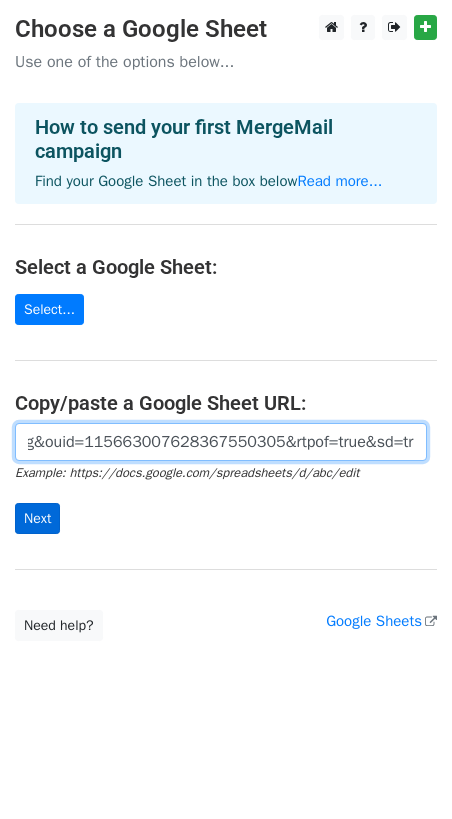 type on "https://docs.google.com/spreadsheets/d/1gcLv5Ayp8BoO8CpwbjBBHuaxwj63u5eY/edit?usp=sharing&ouid=115663007628367550305&rtpof=true&sd=true" 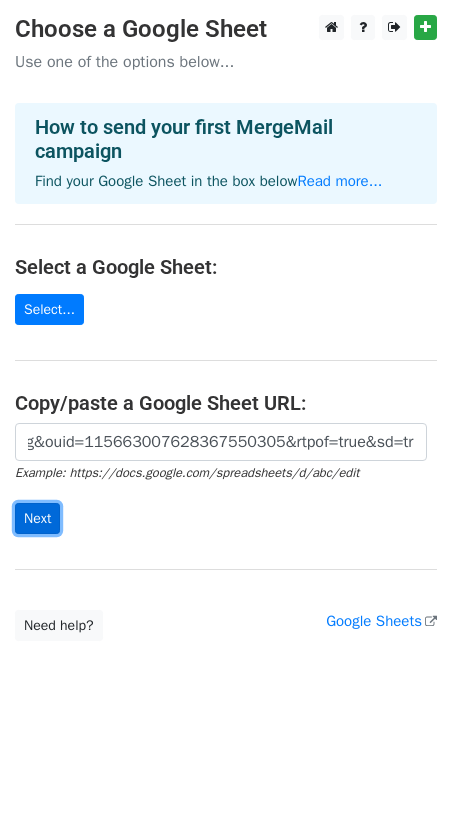 click on "Next" at bounding box center [37, 518] 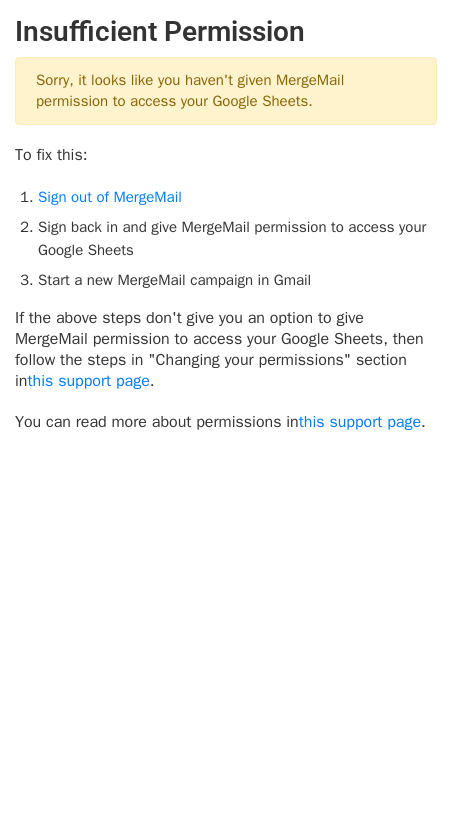 scroll, scrollTop: 0, scrollLeft: 0, axis: both 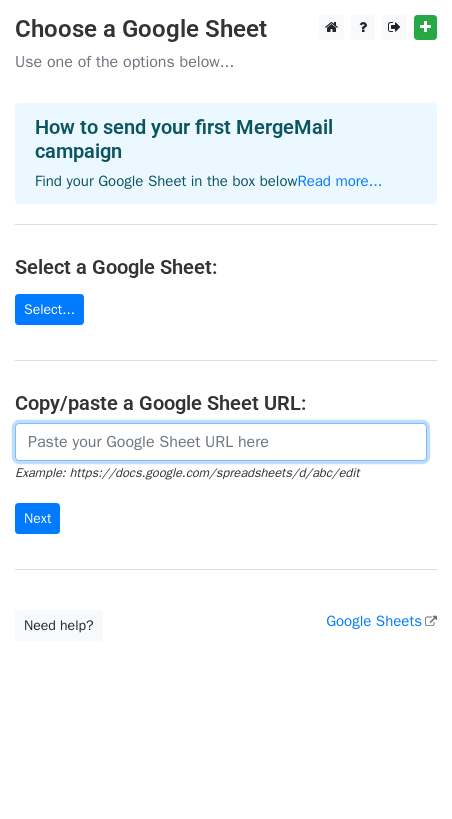 click at bounding box center [221, 442] 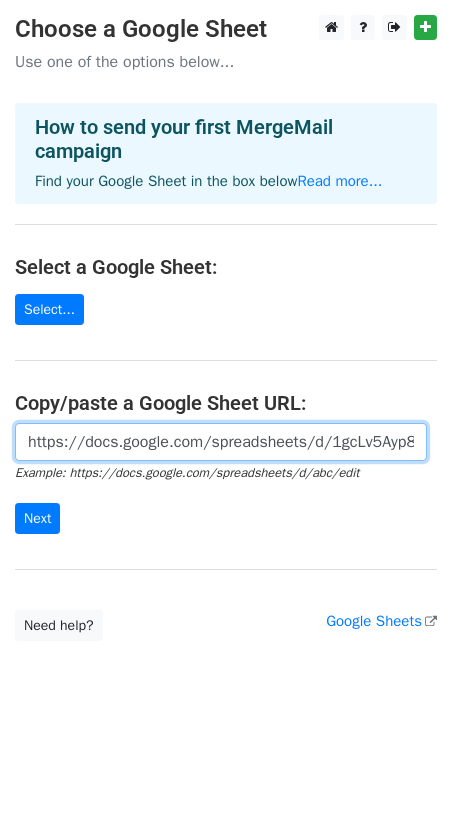 scroll, scrollTop: 0, scrollLeft: 715, axis: horizontal 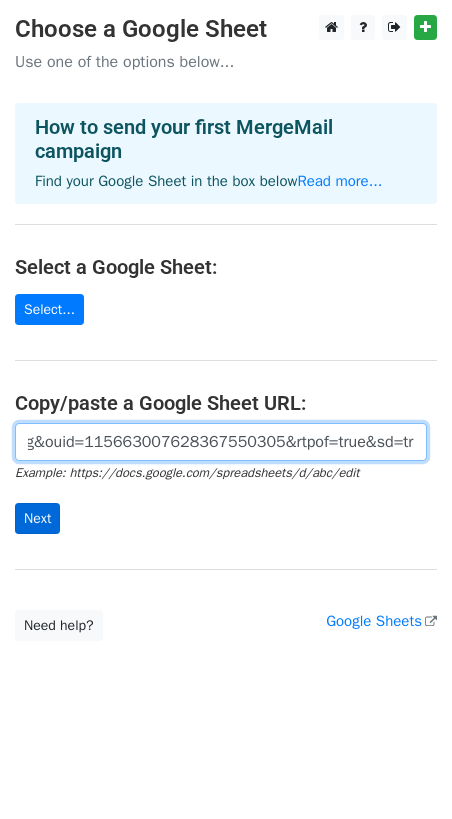 type on "https://docs.google.com/spreadsheets/d/1gcLv5Ayp8BoO8CpwbjBBHuaxwj63u5eY/edit?usp=sharing&ouid=115663007628367550305&rtpof=true&sd=true" 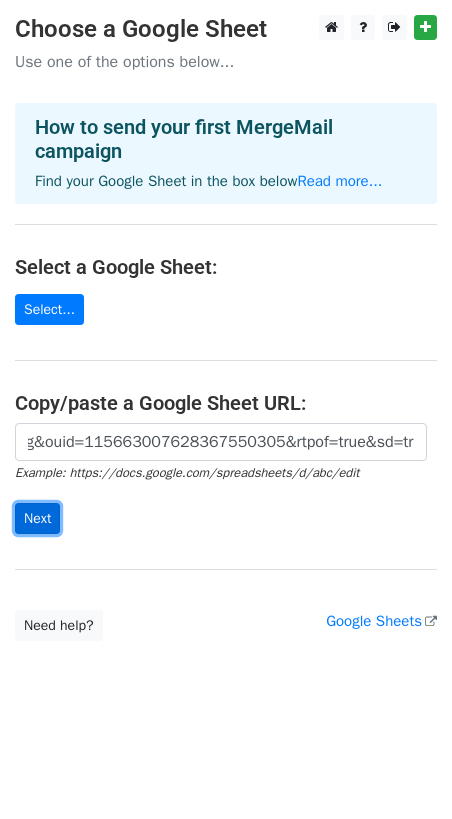 scroll, scrollTop: 0, scrollLeft: 0, axis: both 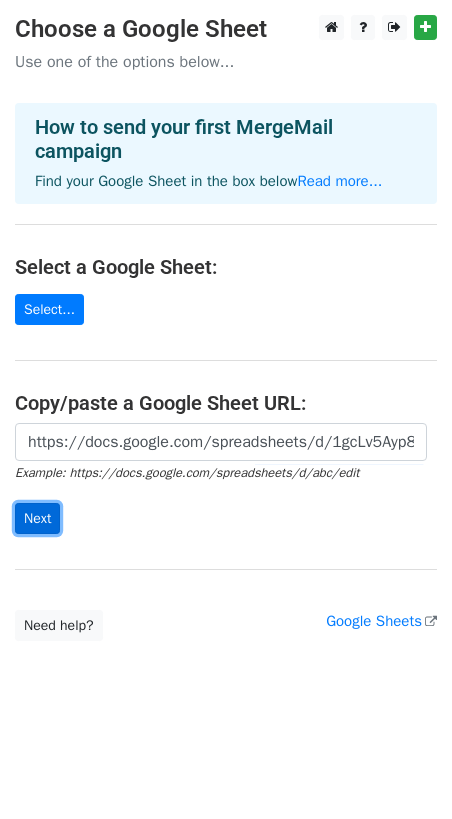 click on "Next" at bounding box center [37, 518] 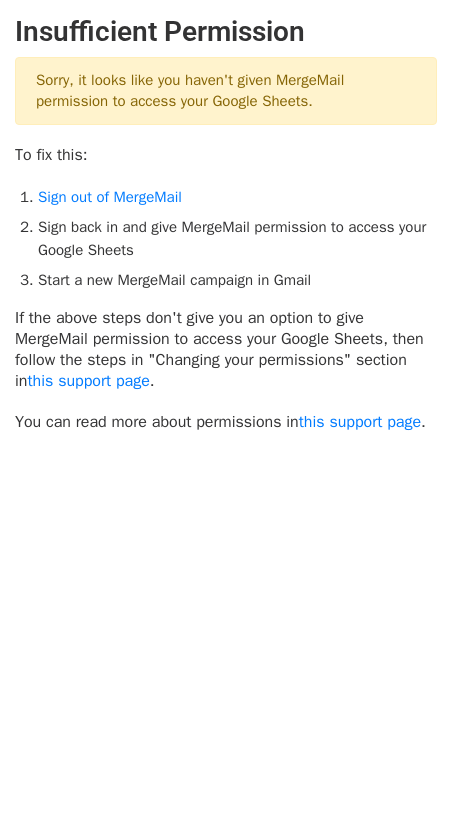 scroll, scrollTop: 0, scrollLeft: 0, axis: both 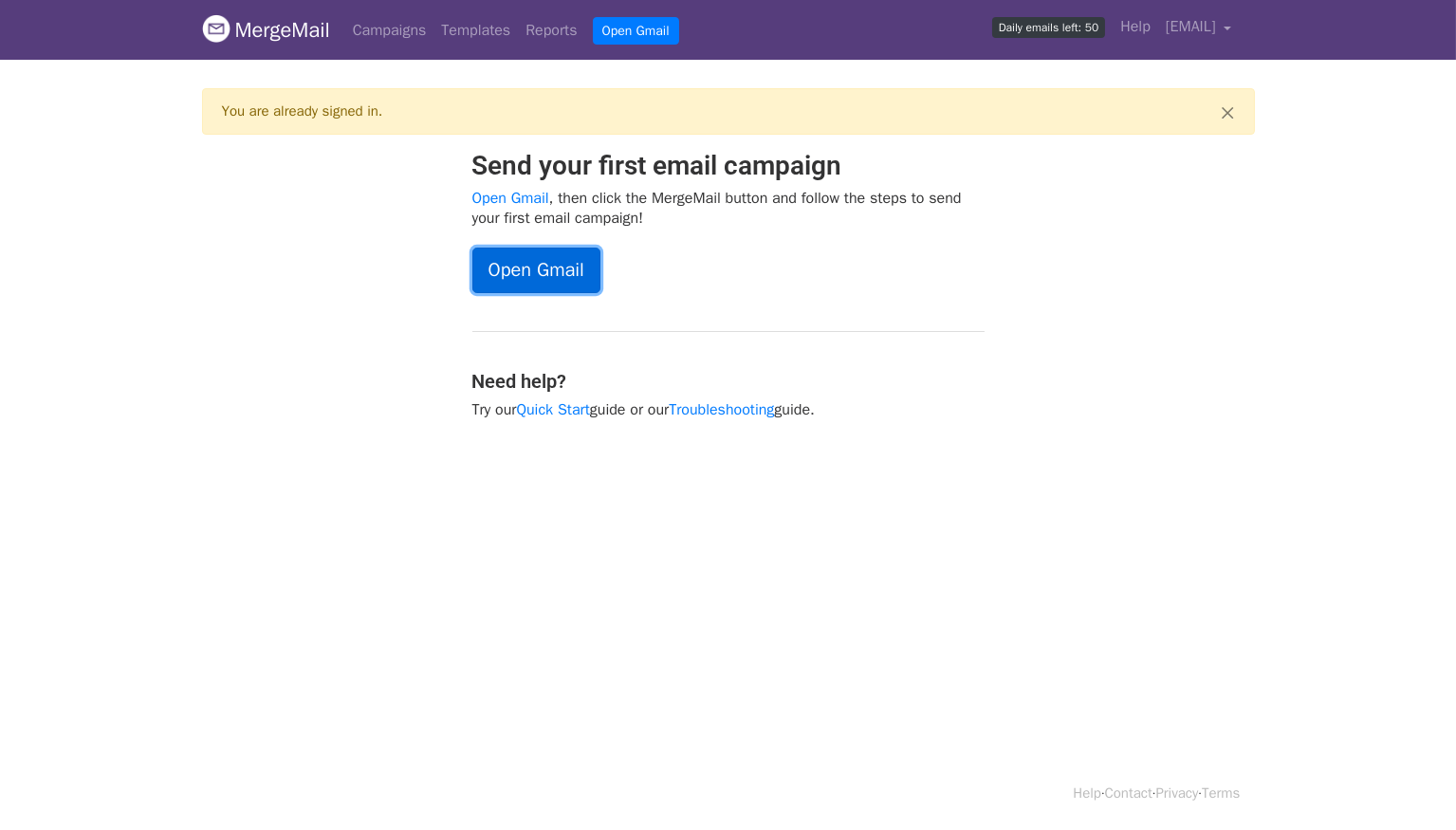 click on "Open Gmail" at bounding box center (536, 270) 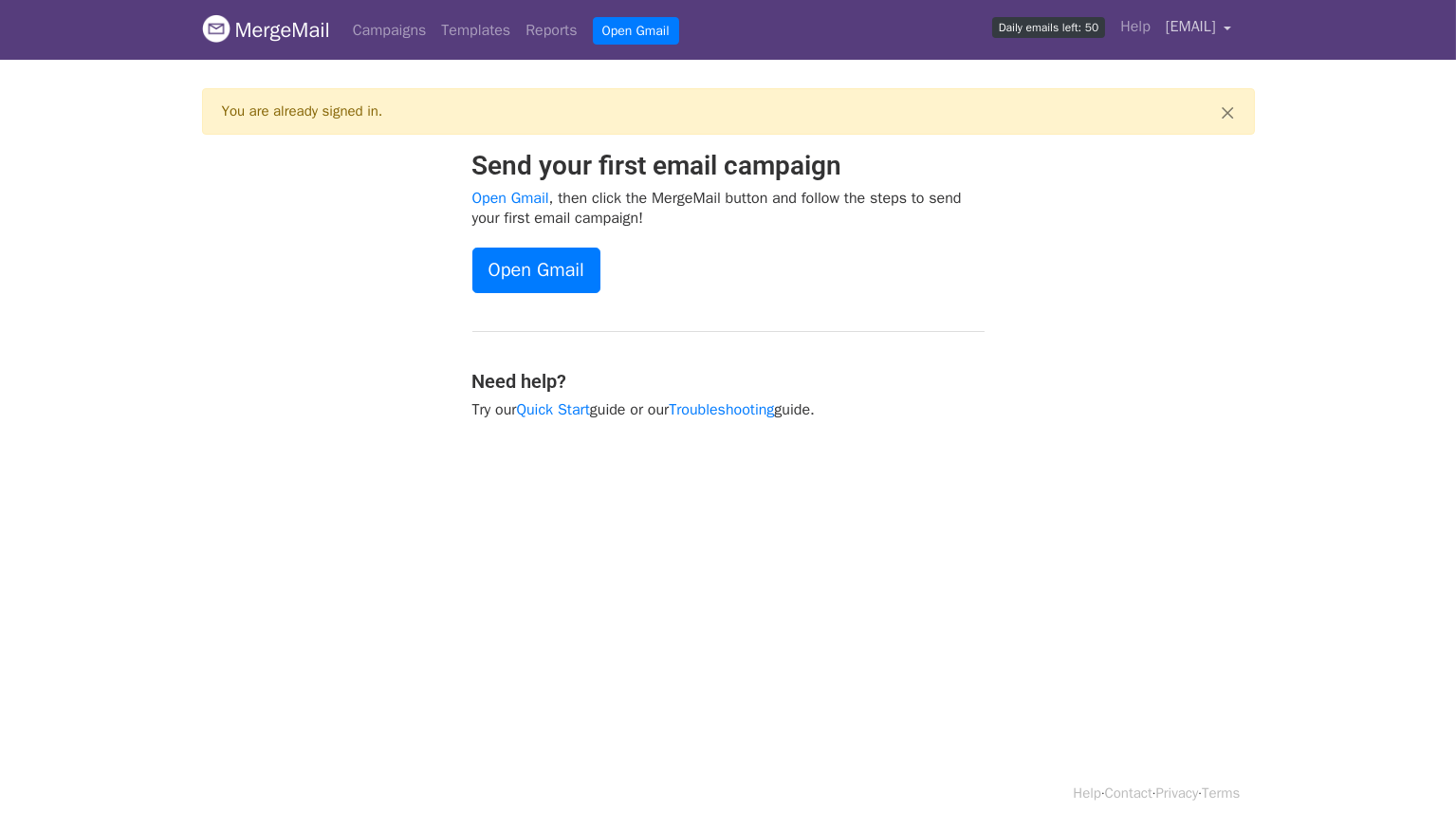 click on "abookiremd@gmail.com" at bounding box center [1199, 29] 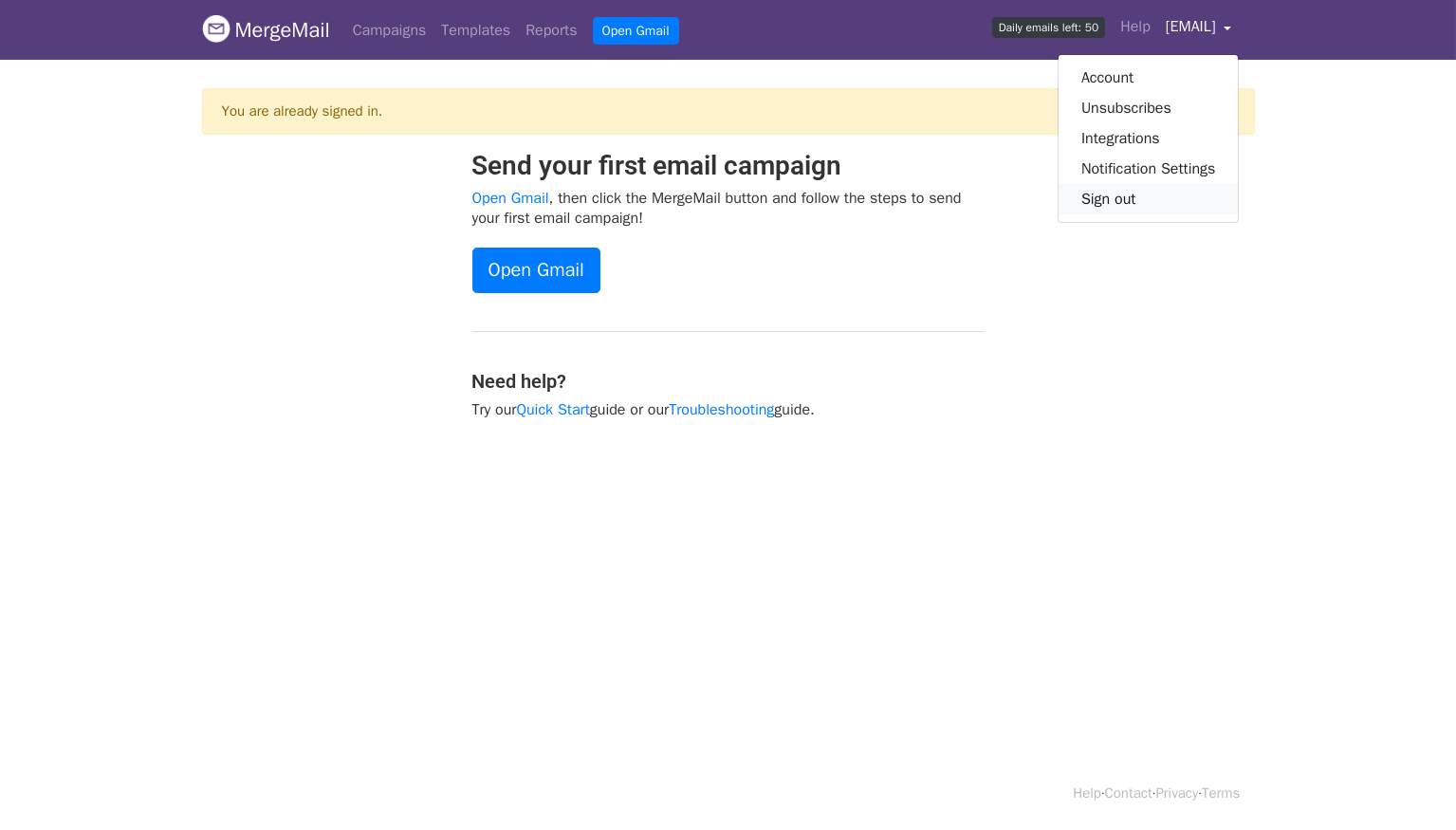 click on "Sign out" at bounding box center (1149, 199) 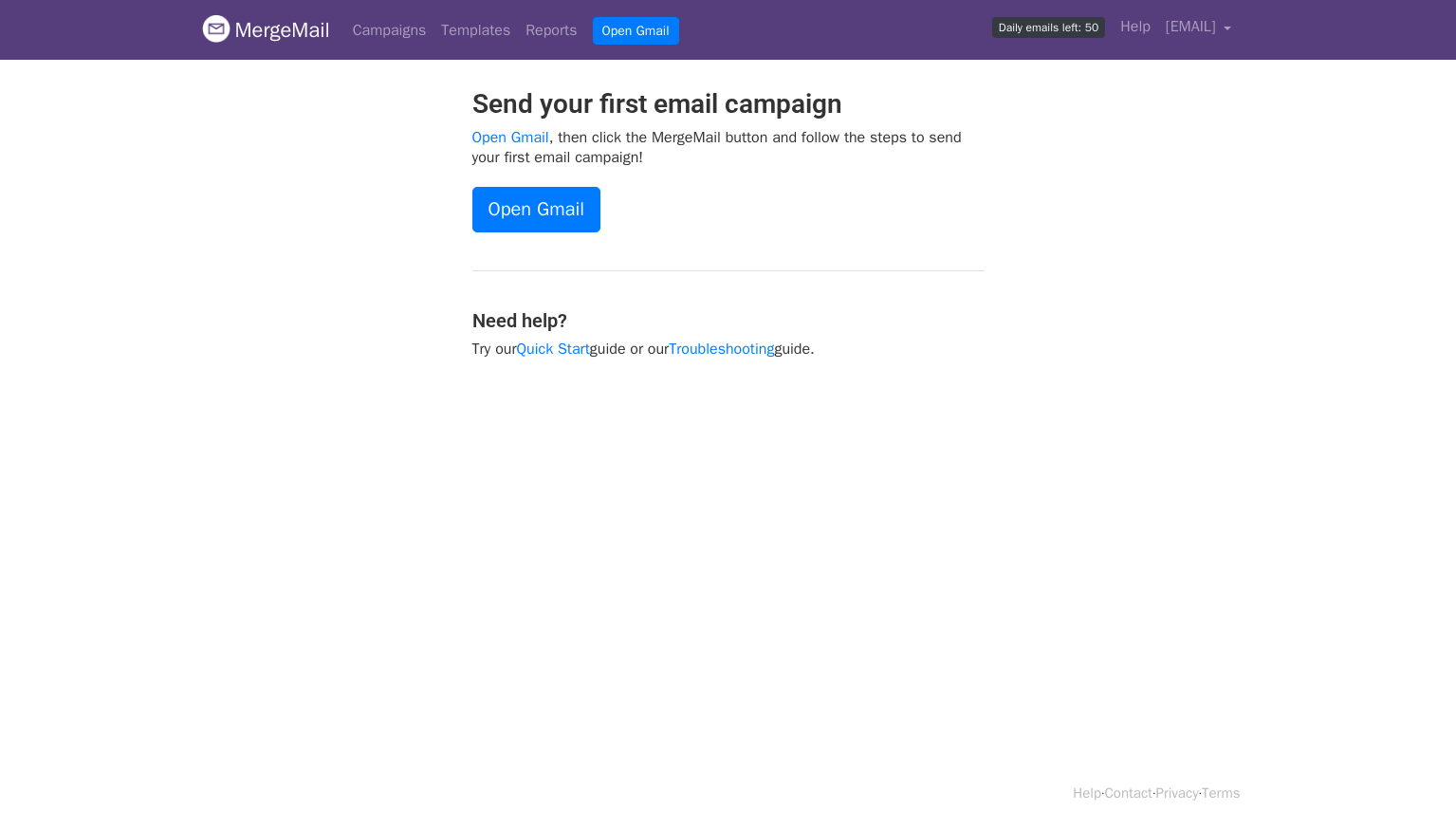 scroll, scrollTop: 0, scrollLeft: 0, axis: both 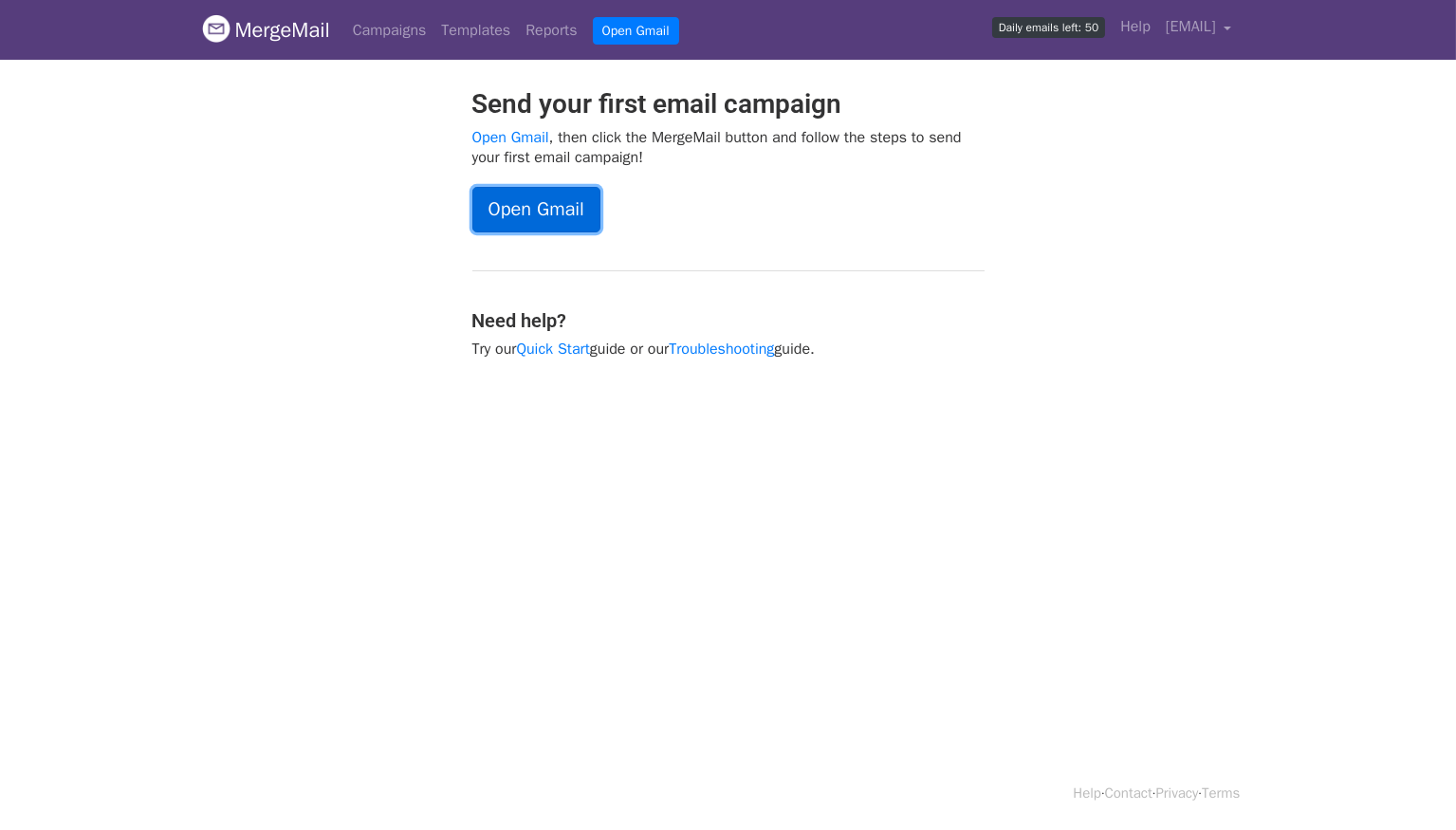 click on "Open Gmail" at bounding box center (536, 210) 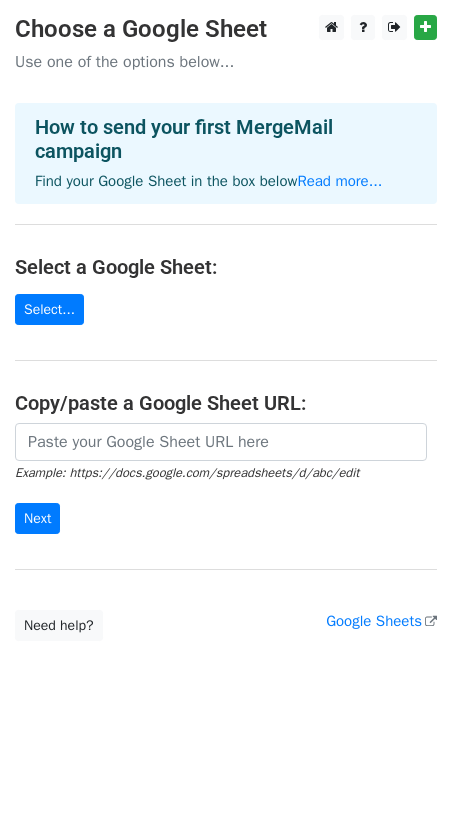 scroll, scrollTop: 0, scrollLeft: 0, axis: both 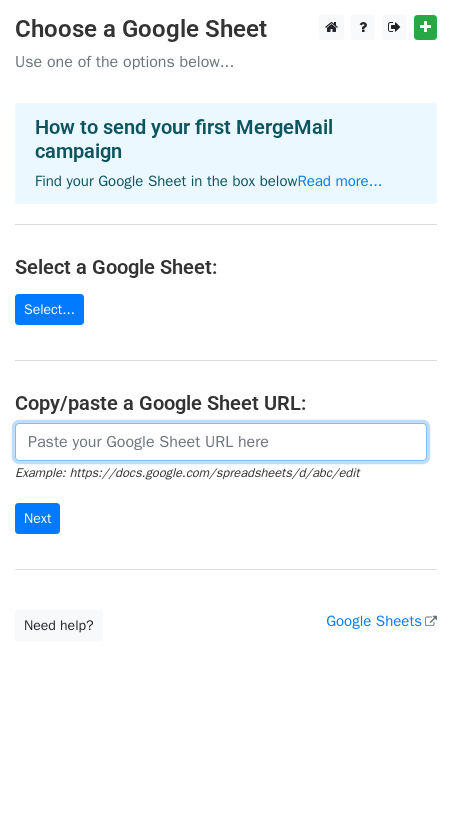 click at bounding box center (221, 442) 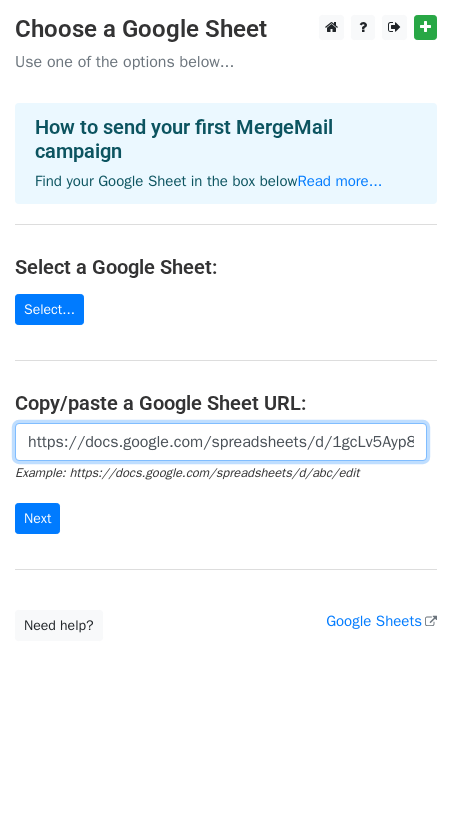 scroll, scrollTop: 0, scrollLeft: 715, axis: horizontal 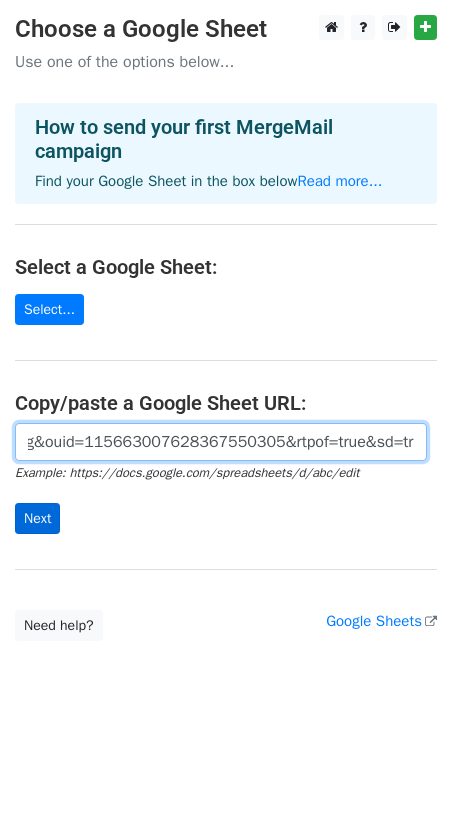 type on "https://docs.google.com/spreadsheets/d/1gcLv5Ayp8BoO8CpwbjBBHuaxwj63u5eY/edit?usp=sharing&ouid=115663007628367550305&rtpof=true&sd=true" 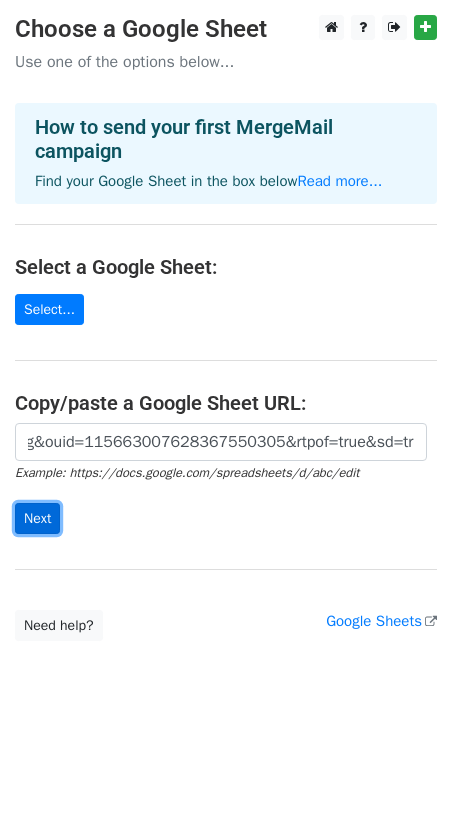 click on "Next" at bounding box center [37, 518] 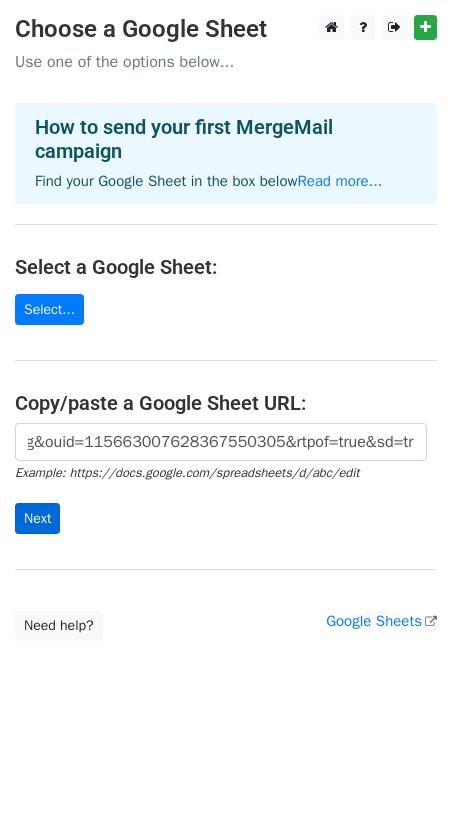 scroll, scrollTop: 0, scrollLeft: 0, axis: both 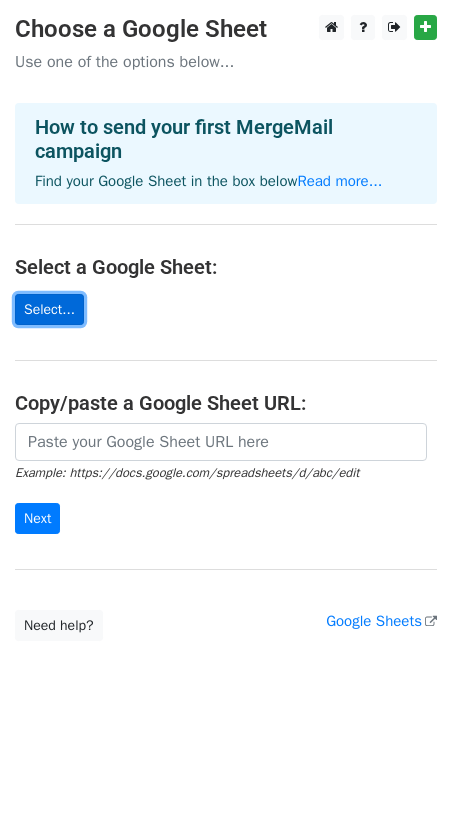 click on "Select..." at bounding box center [49, 309] 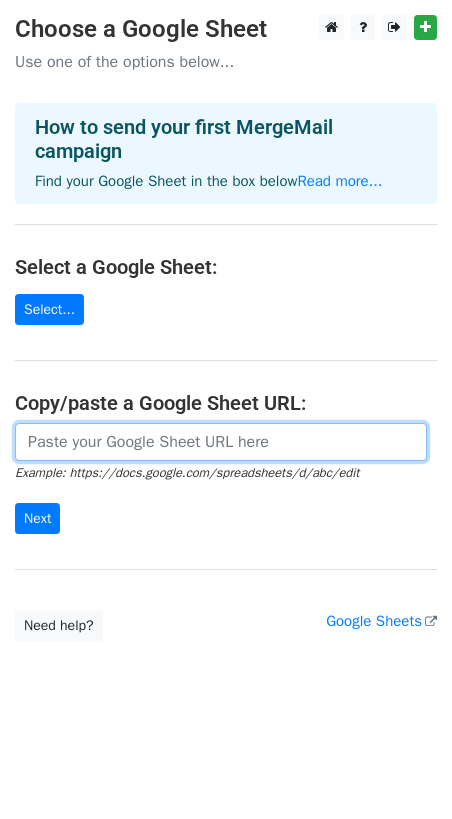 click at bounding box center (221, 442) 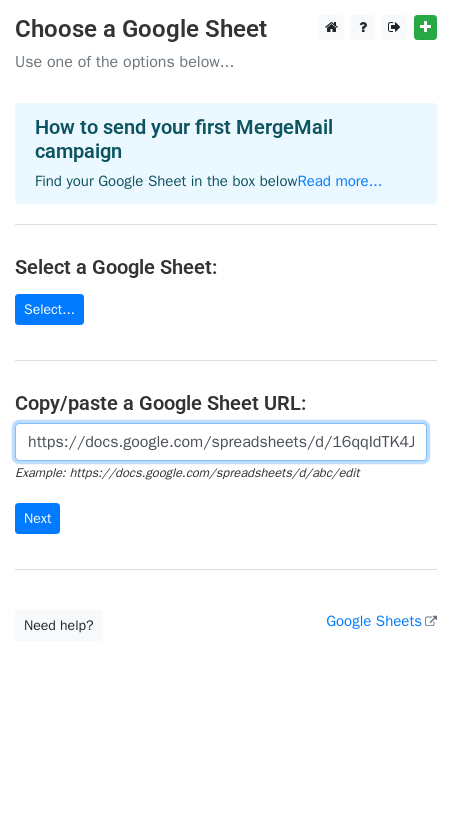 scroll, scrollTop: 0, scrollLeft: 578, axis: horizontal 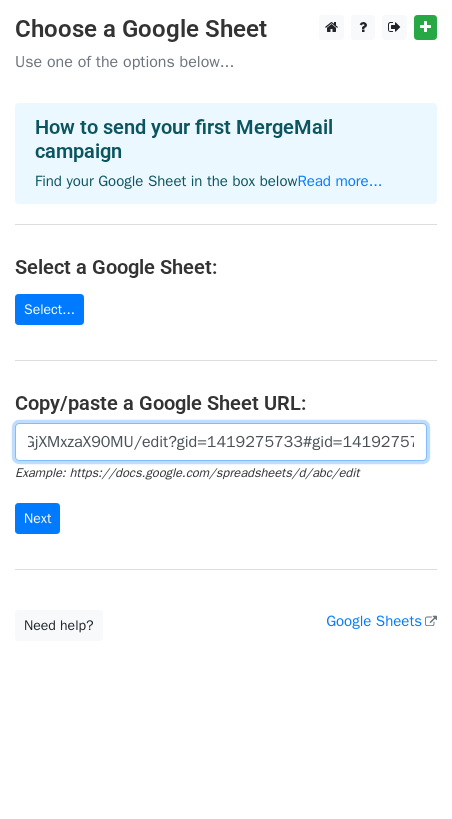 type on "https://docs.google.com/spreadsheets/d/16qqIdTK4JHhILYXS2PmGSMYfianyrqcGjXMxzaX90MU/edit?gid=1419275733#gid=1419275733" 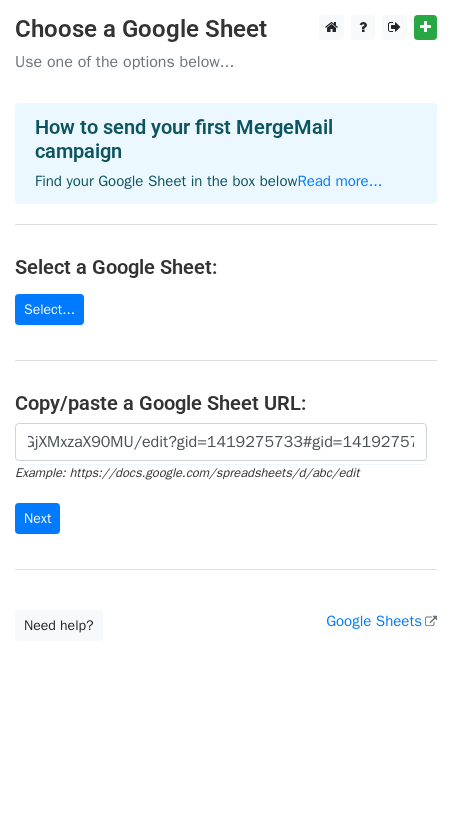 click on "https://docs.google.com/spreadsheets/d/16qqIdTK4JHhILYXS2PmGSMYfianyrqcGjXMxzaX90MU/edit?gid=1419275733#gid=1419275733
Example:
https://docs.google.com/spreadsheets/d/abc/edit
Next" at bounding box center (226, 479) 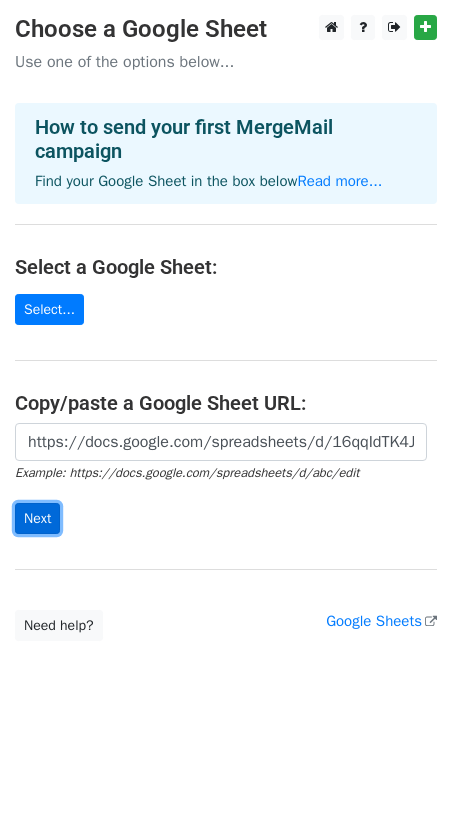 click on "Next" at bounding box center (37, 518) 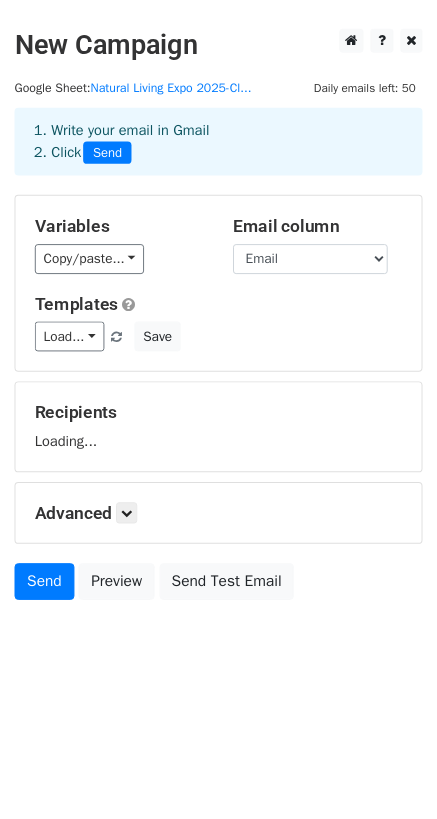 scroll, scrollTop: 0, scrollLeft: 0, axis: both 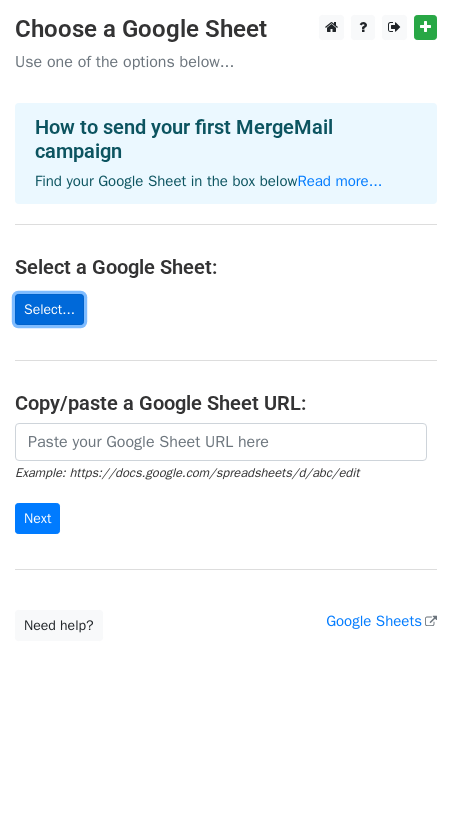 click on "Select..." at bounding box center (49, 309) 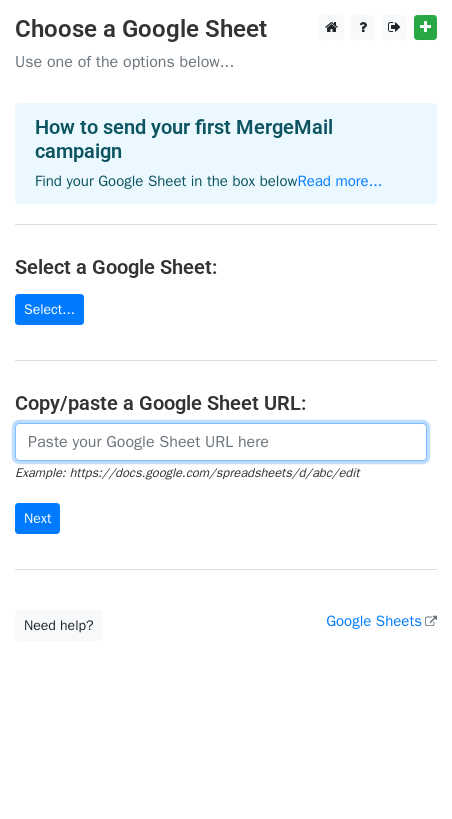 click at bounding box center (221, 442) 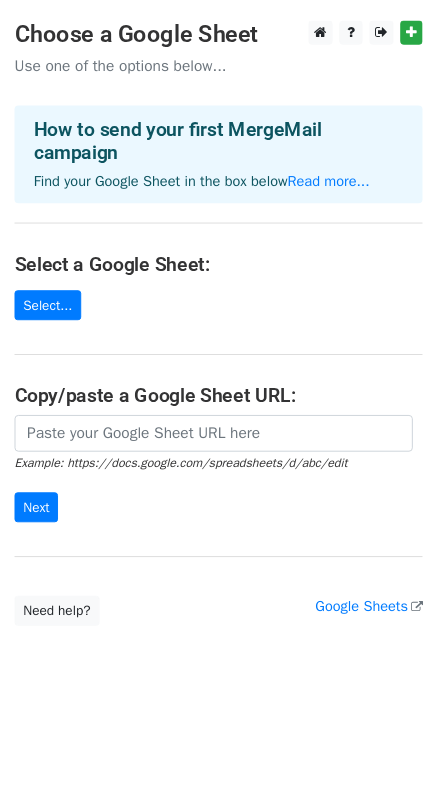scroll, scrollTop: 0, scrollLeft: 0, axis: both 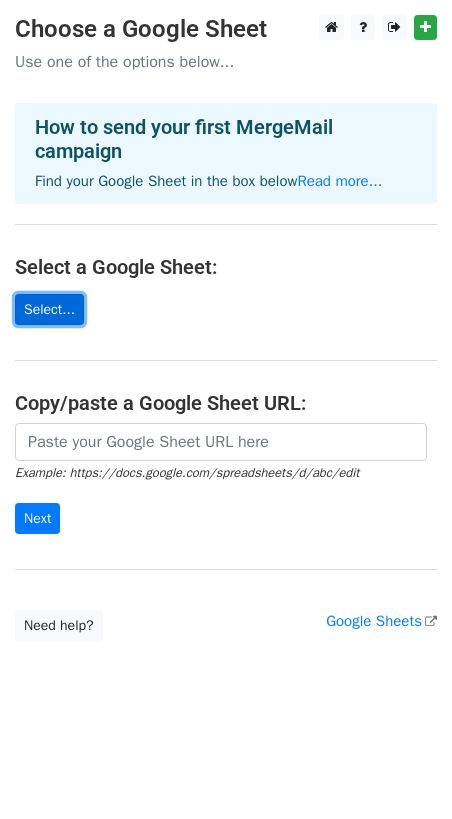 click on "Select..." at bounding box center [49, 309] 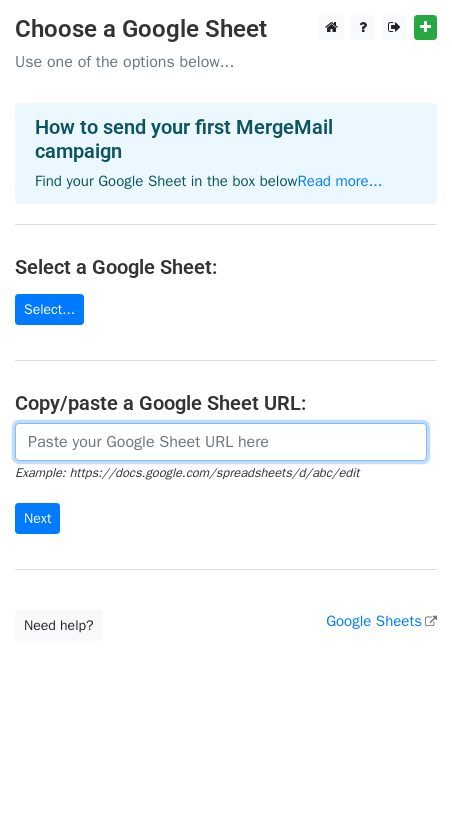 click at bounding box center [221, 442] 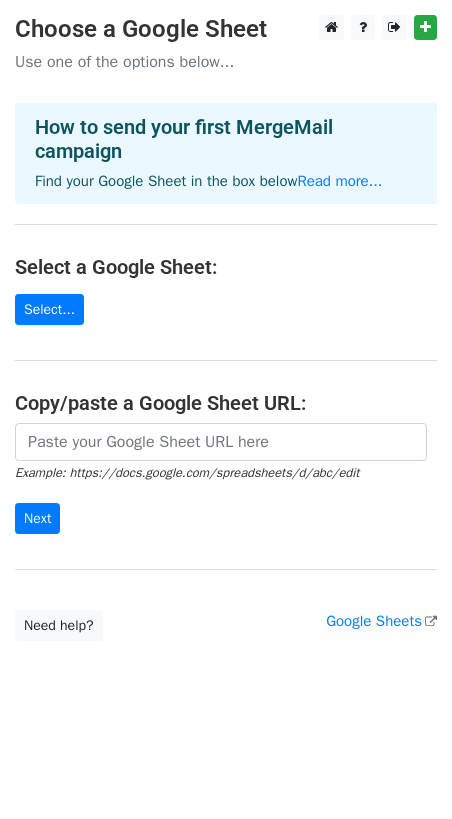 scroll, scrollTop: 0, scrollLeft: 0, axis: both 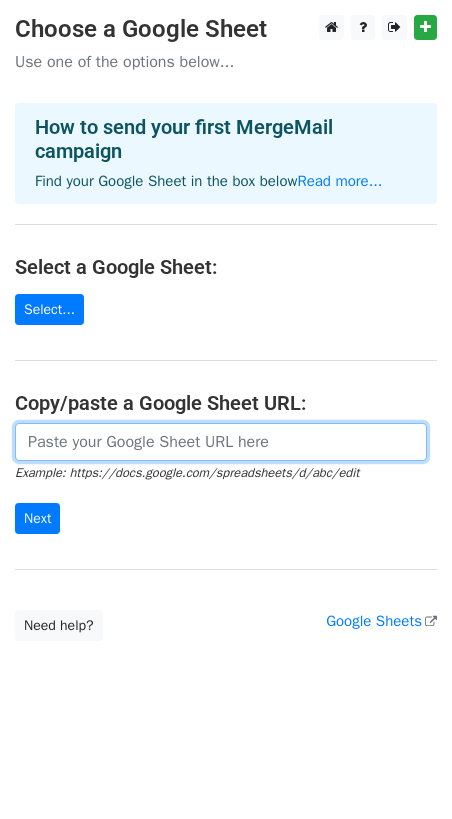 click at bounding box center [221, 442] 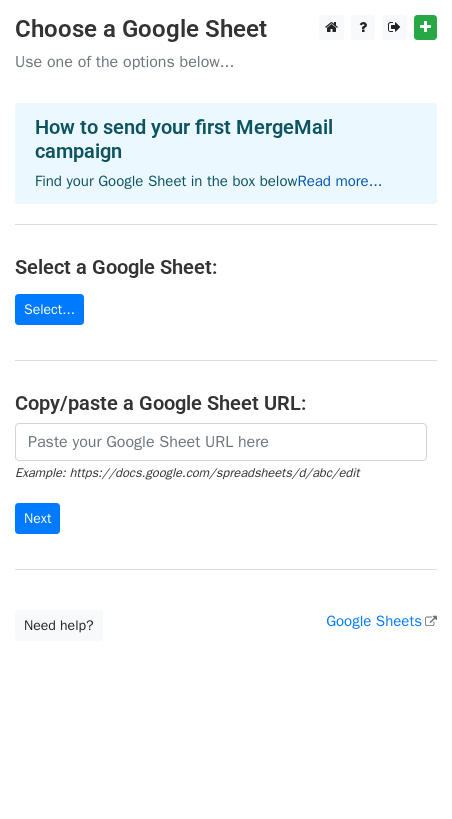click on "Read more..." at bounding box center (339, 181) 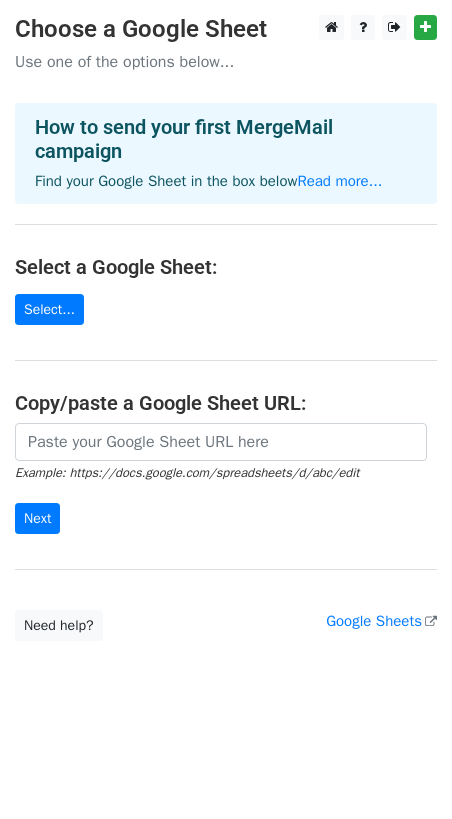 scroll, scrollTop: 0, scrollLeft: 0, axis: both 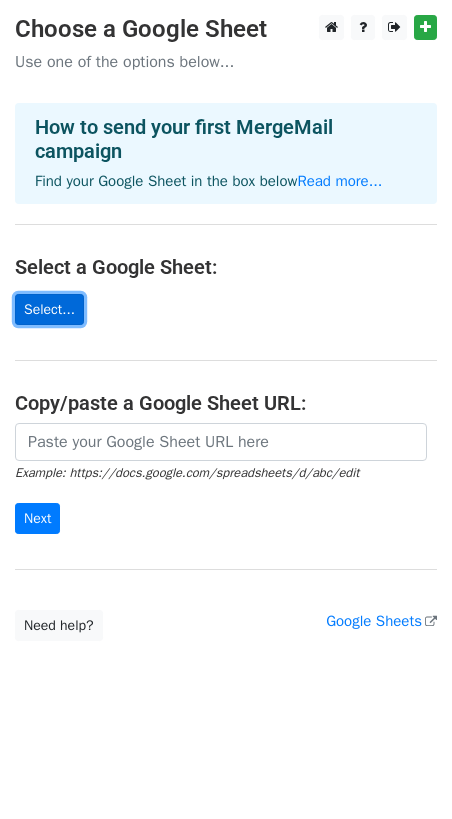 click on "Select..." at bounding box center (49, 309) 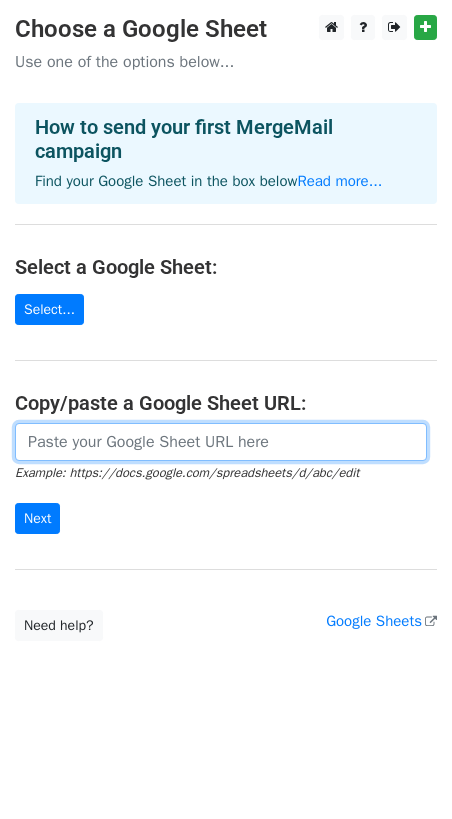 click at bounding box center (221, 442) 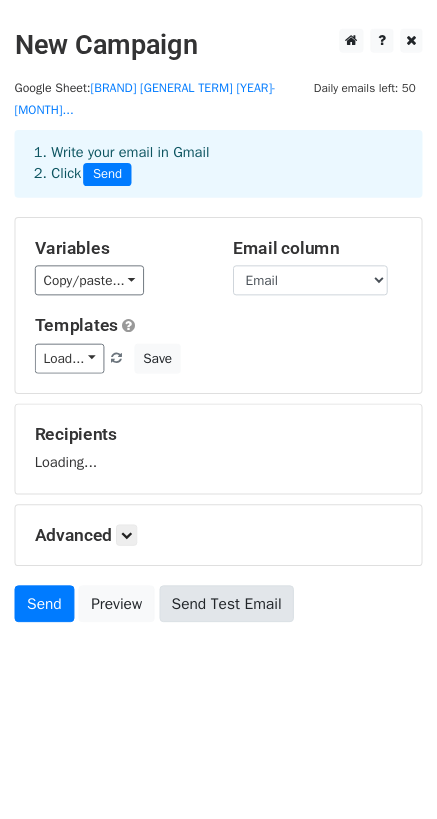 scroll, scrollTop: 0, scrollLeft: 0, axis: both 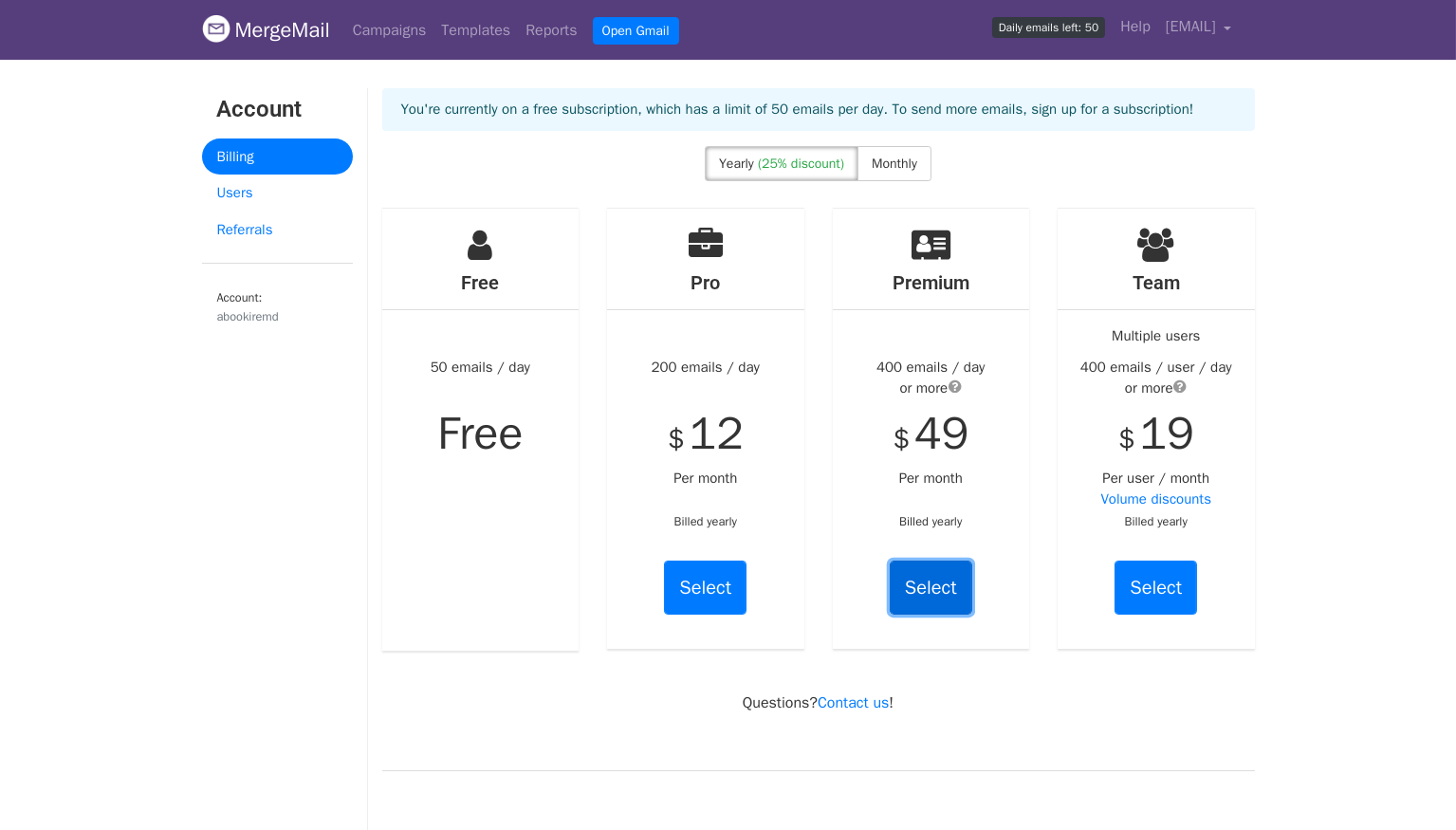 click on "Select" at bounding box center [931, 587] 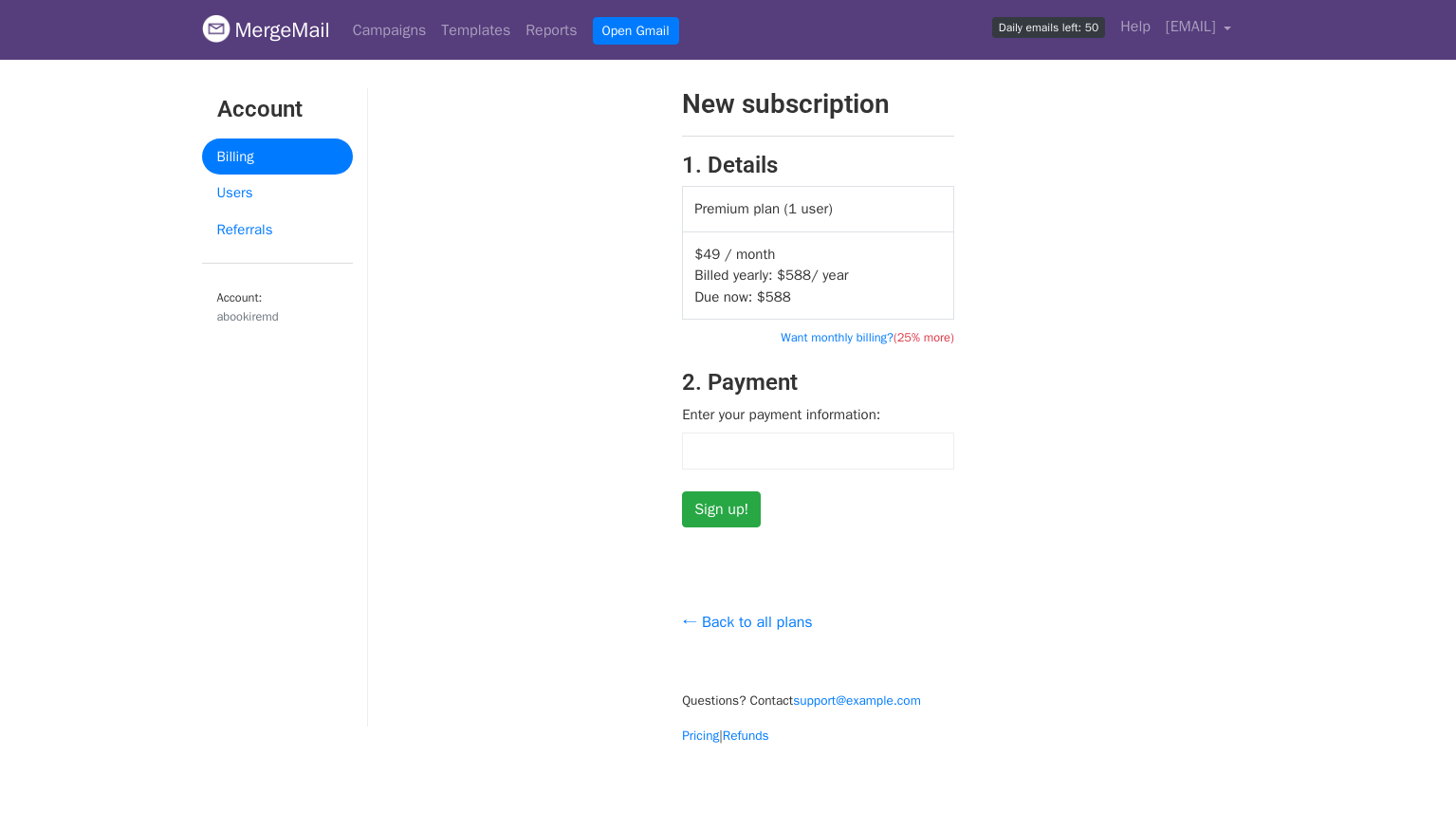scroll, scrollTop: 0, scrollLeft: 0, axis: both 